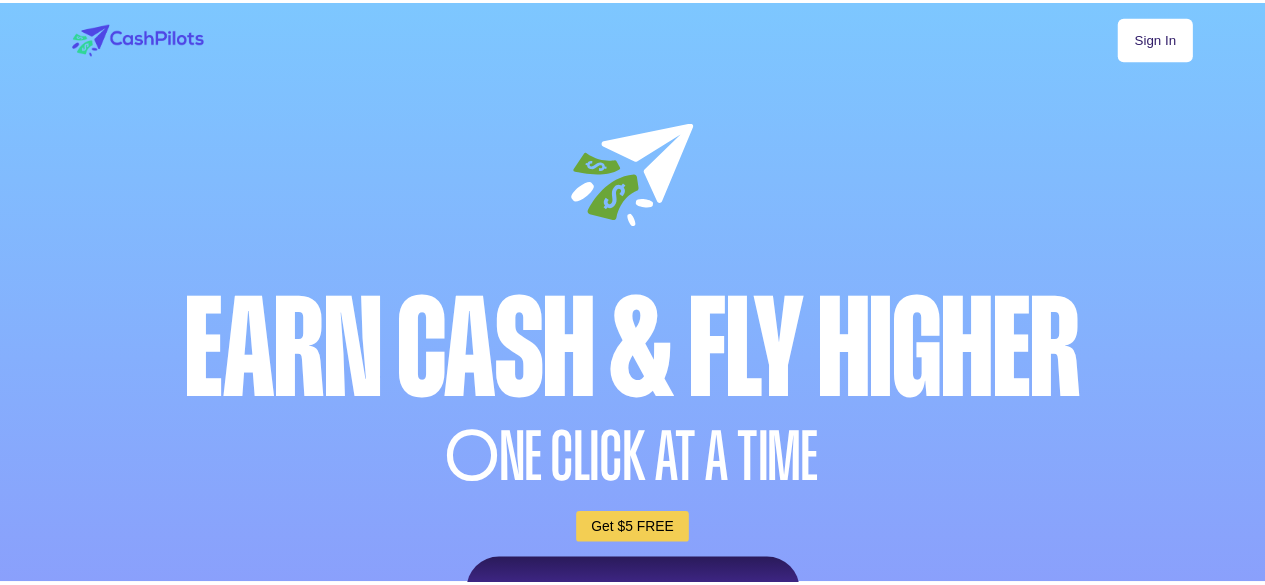 scroll, scrollTop: 0, scrollLeft: 0, axis: both 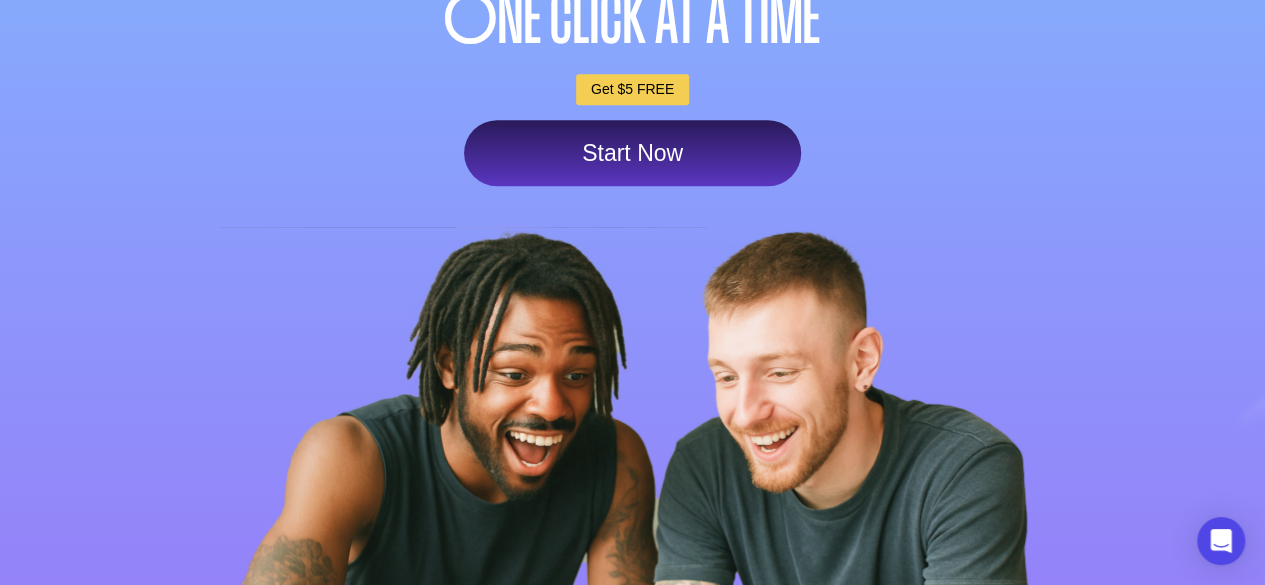 click on "Get $5 FREE" at bounding box center [632, 89] 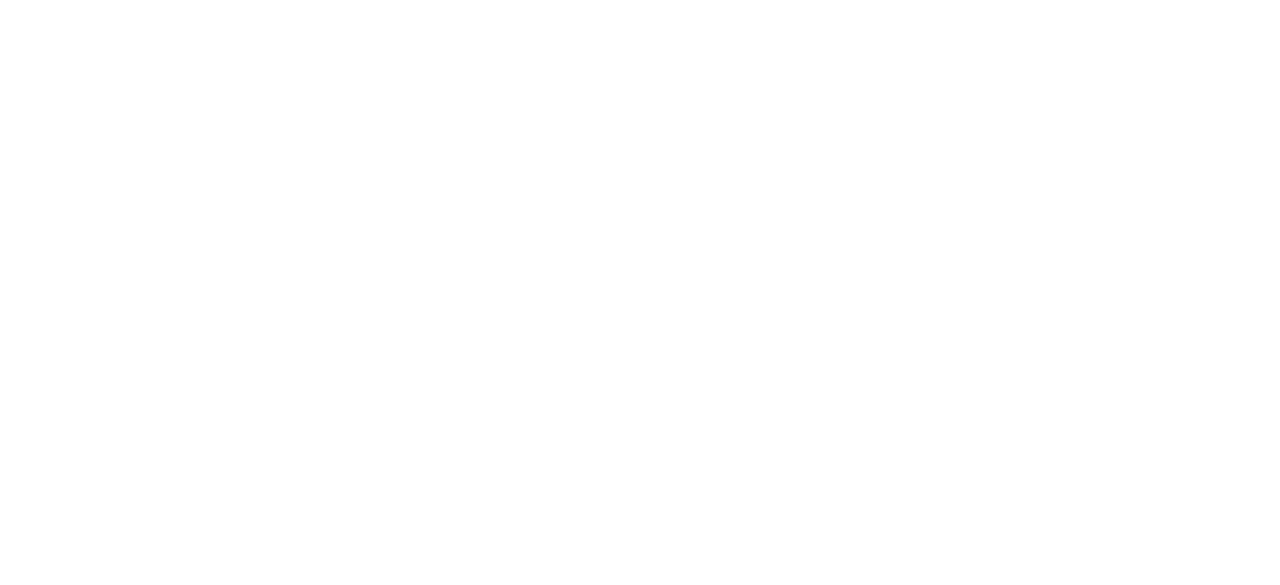 scroll, scrollTop: 0, scrollLeft: 0, axis: both 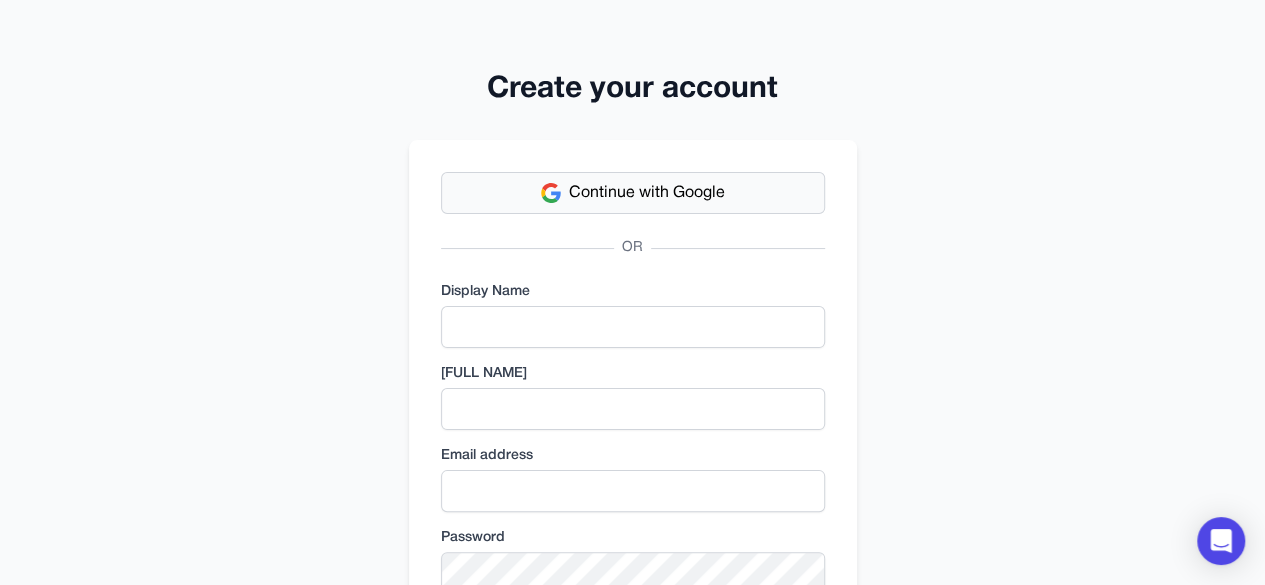 click on "Continue with Google" at bounding box center [633, 193] 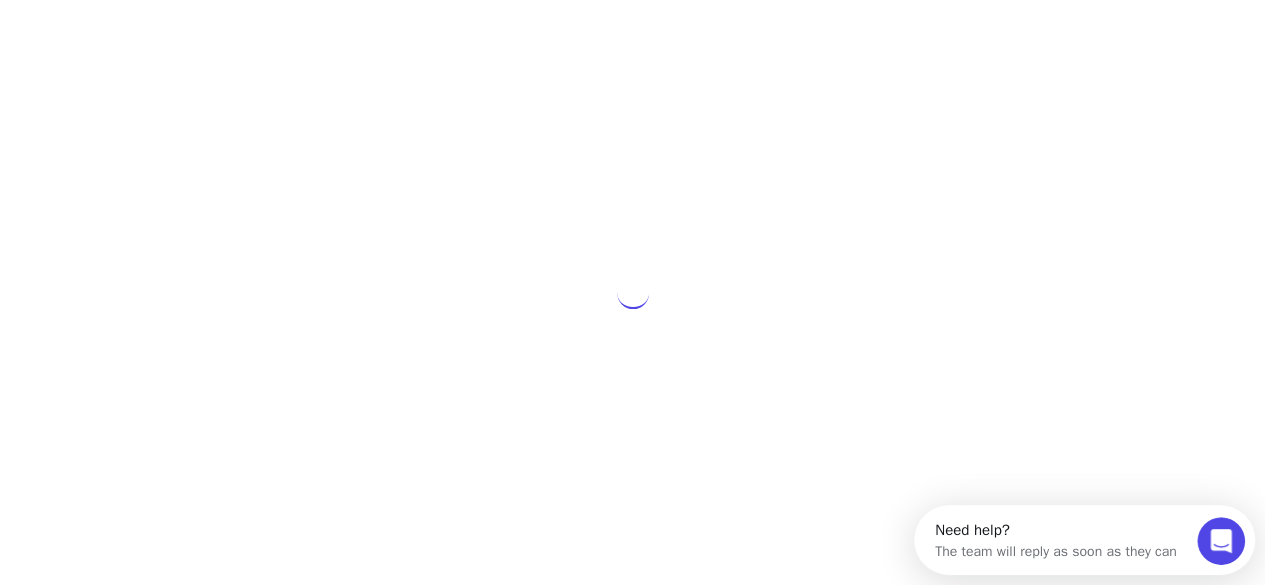 scroll, scrollTop: 0, scrollLeft: 0, axis: both 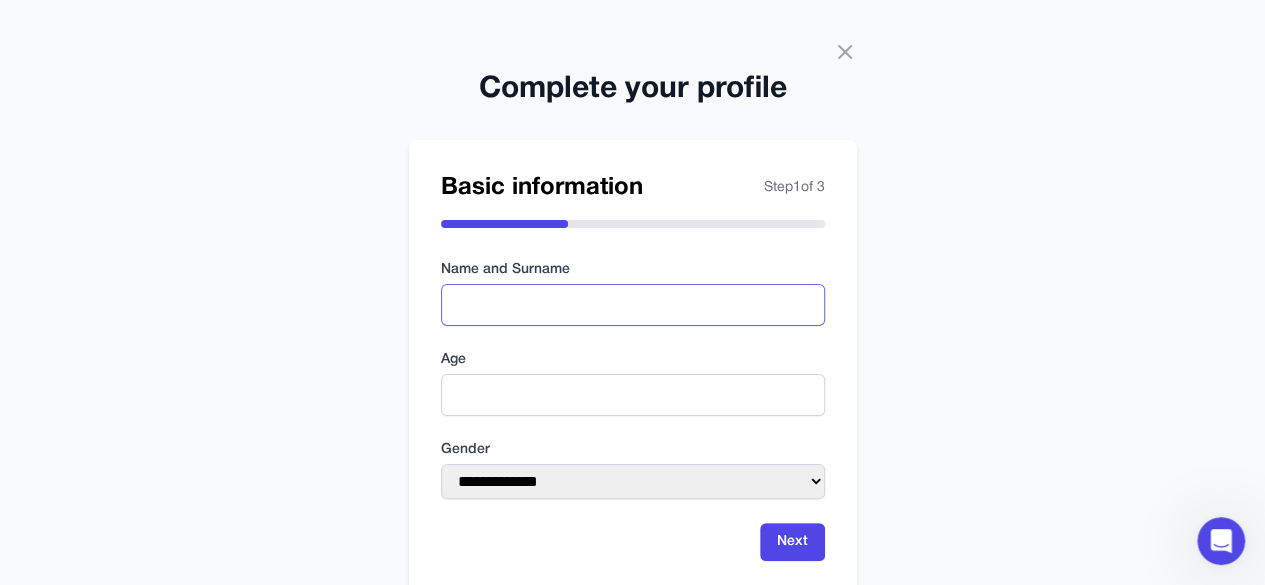 click at bounding box center (633, 305) 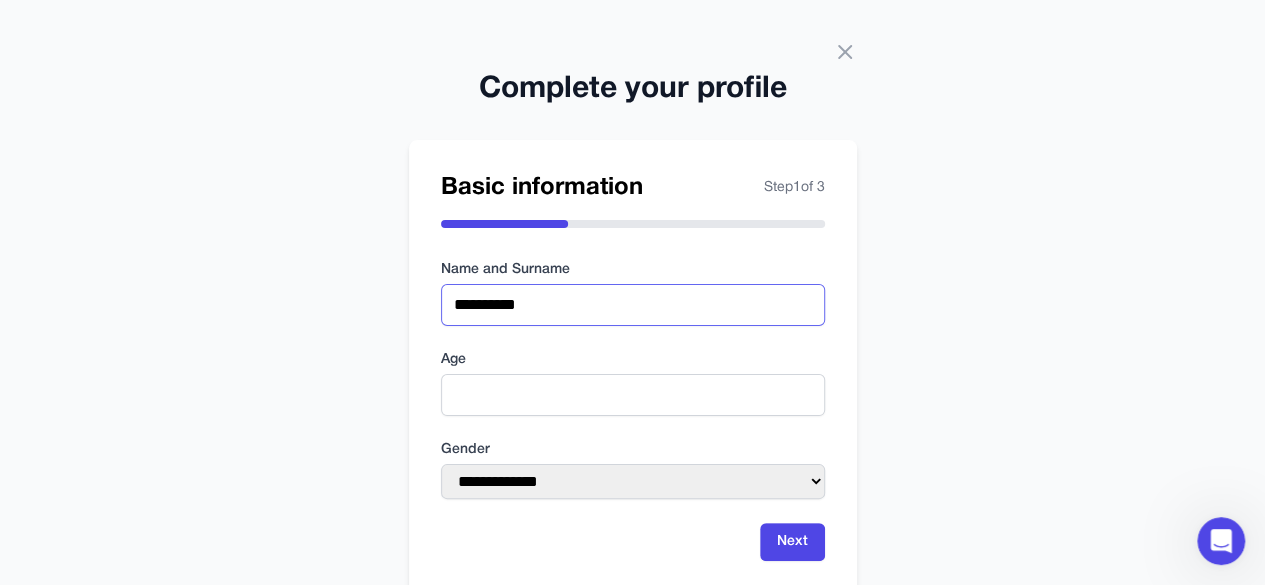 type on "**********" 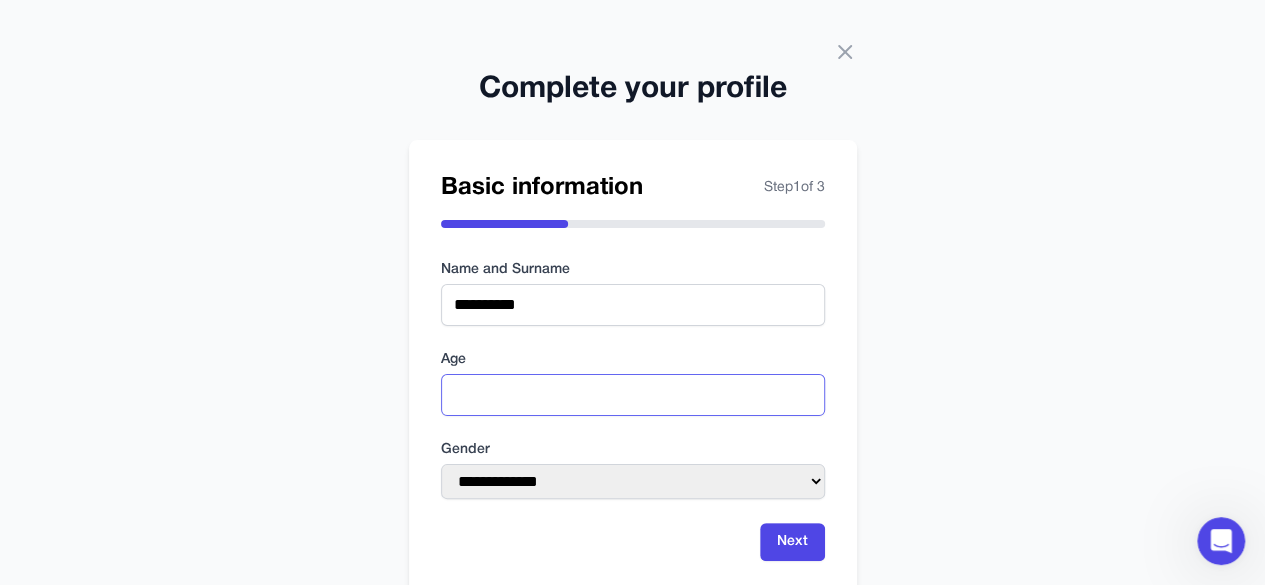 click at bounding box center [633, 395] 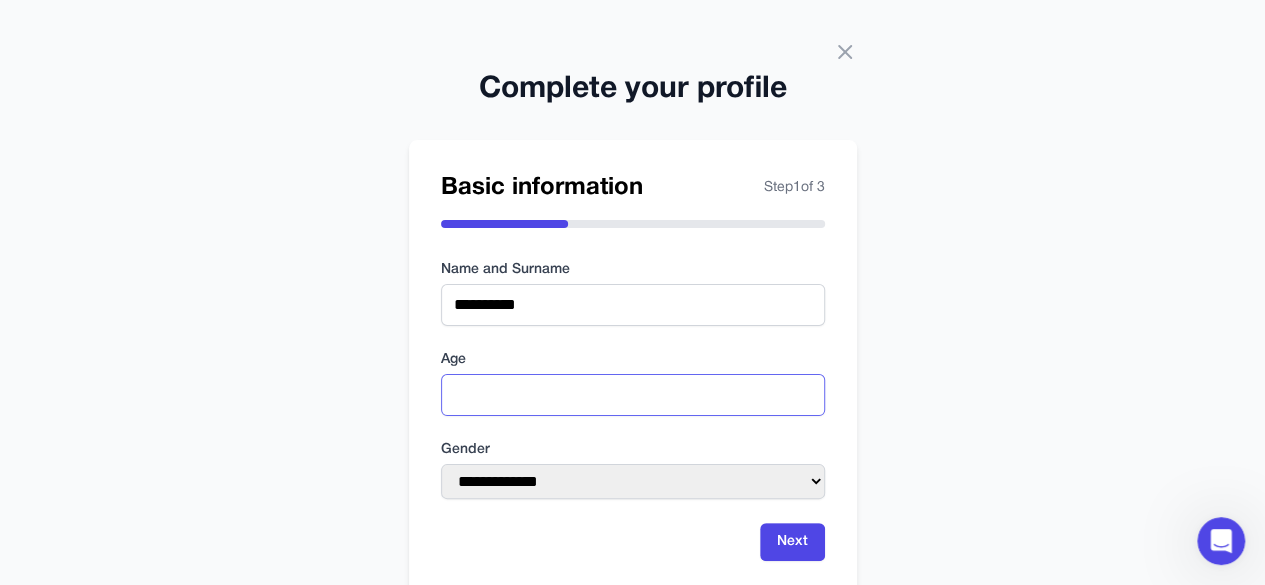 type on "**" 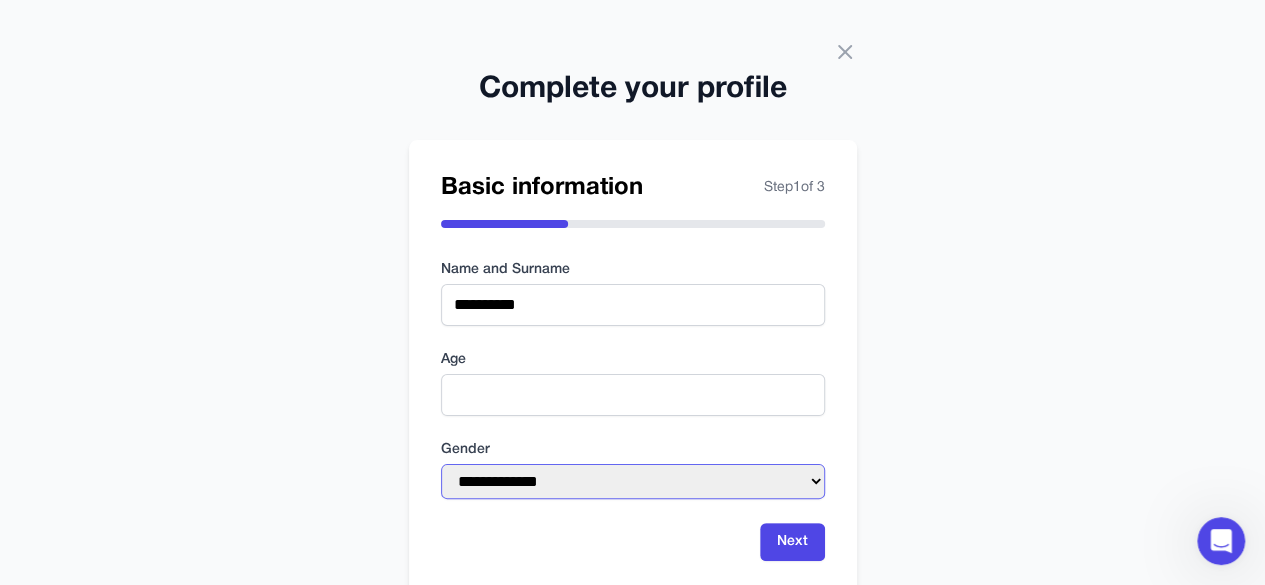 click on "**********" at bounding box center (633, 481) 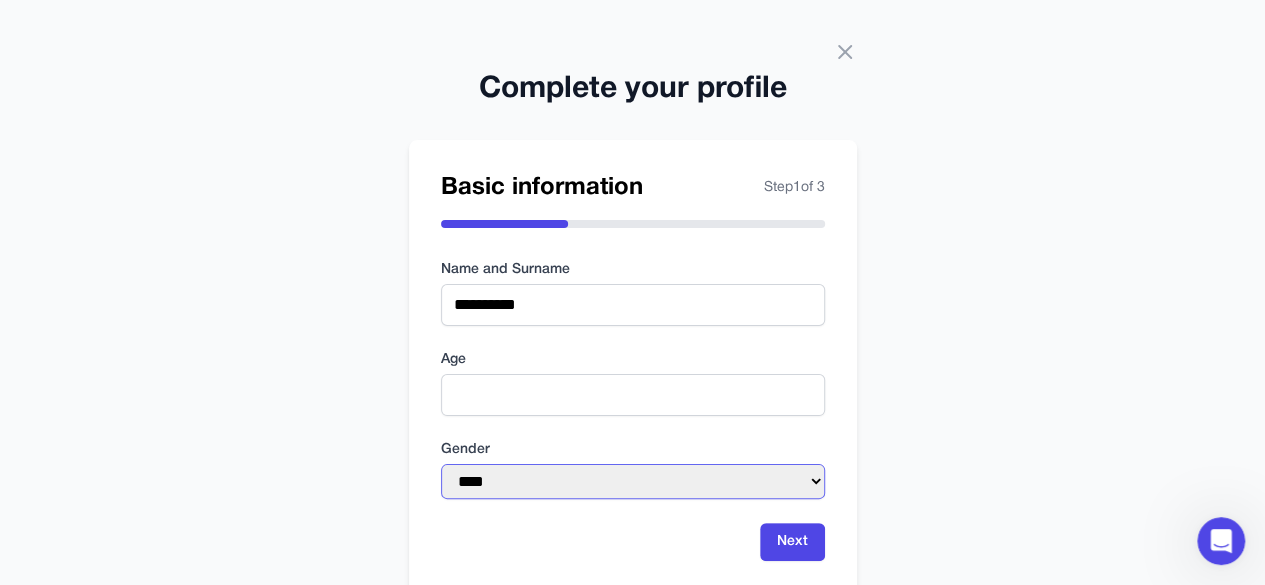 click on "**********" at bounding box center [633, 481] 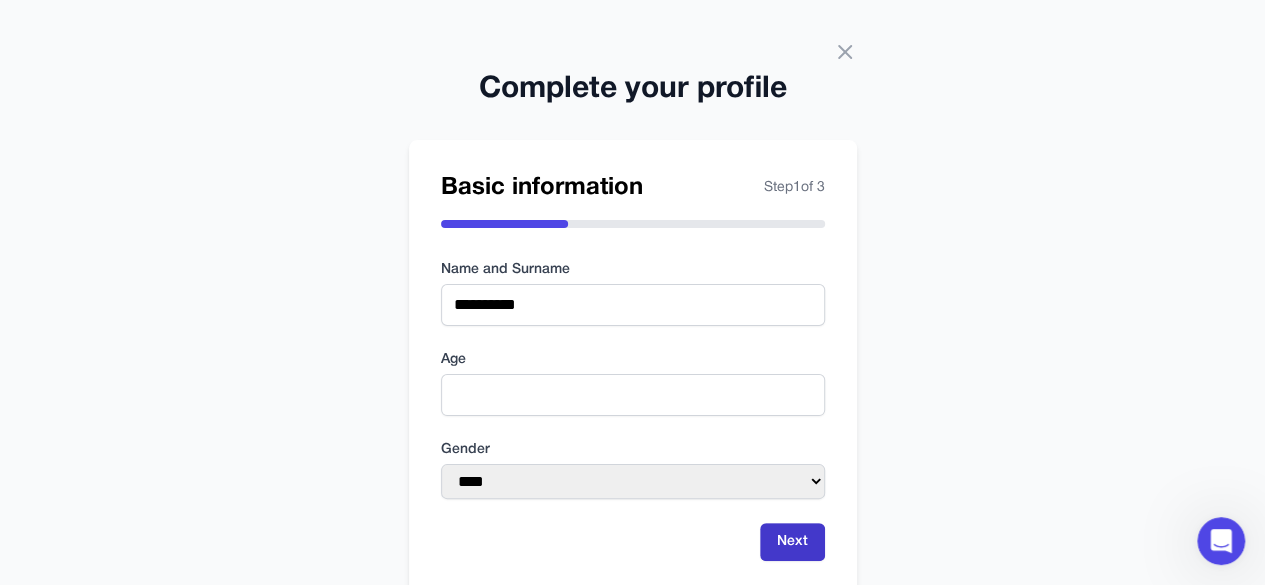click on "Next" at bounding box center (792, 542) 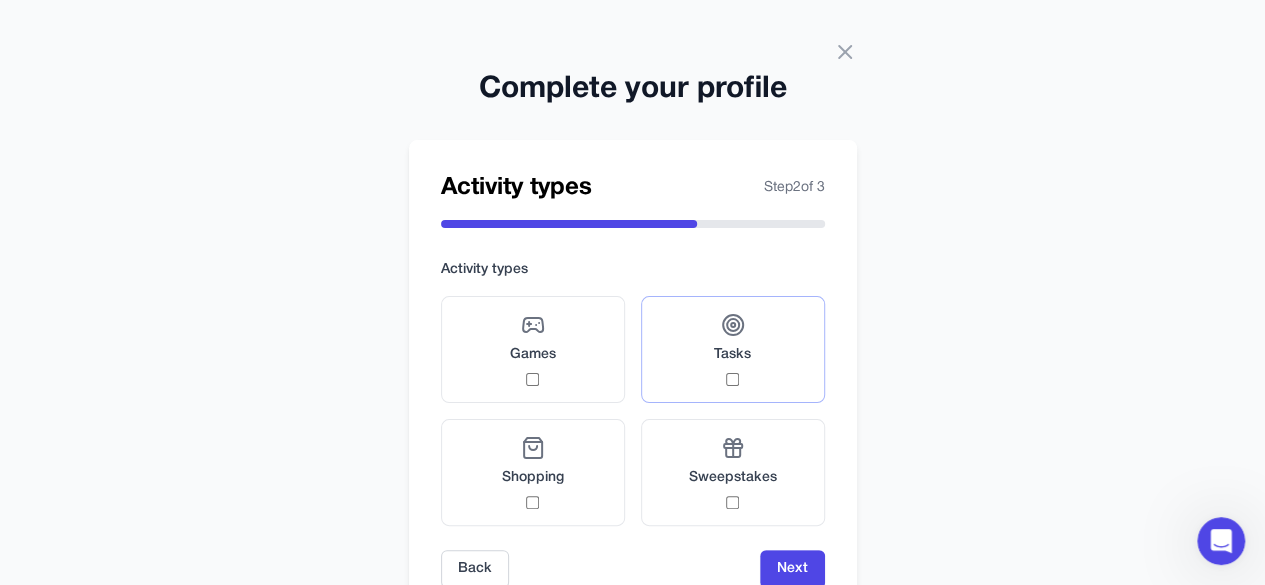 click on "Tasks" at bounding box center [732, 349] 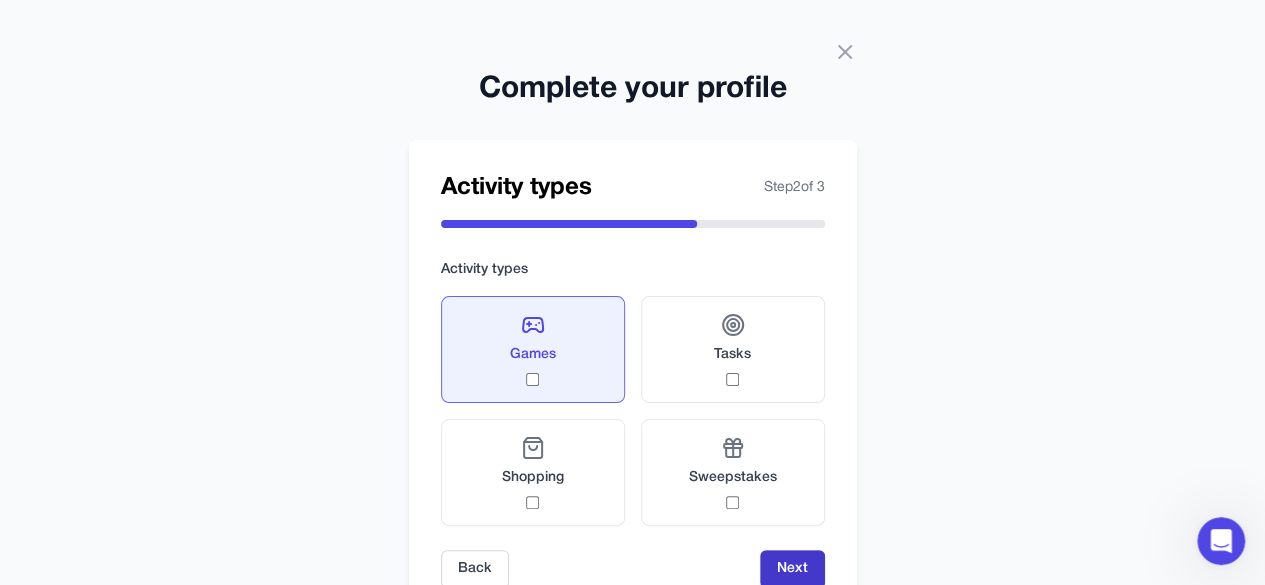 click on "Next" at bounding box center (792, 569) 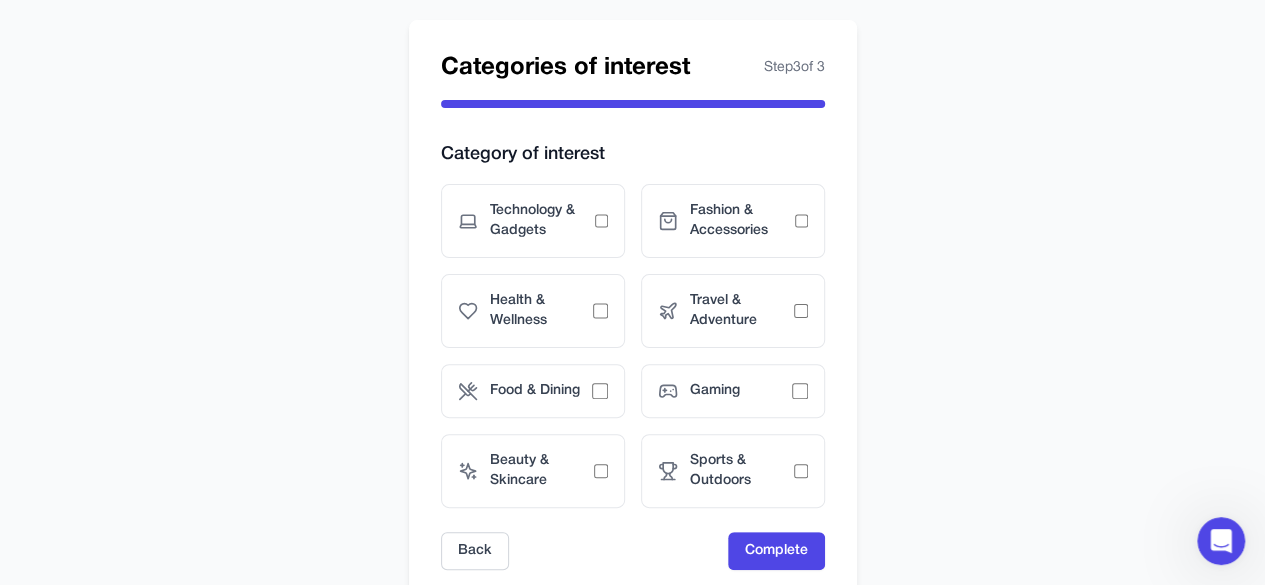 scroll, scrollTop: 160, scrollLeft: 0, axis: vertical 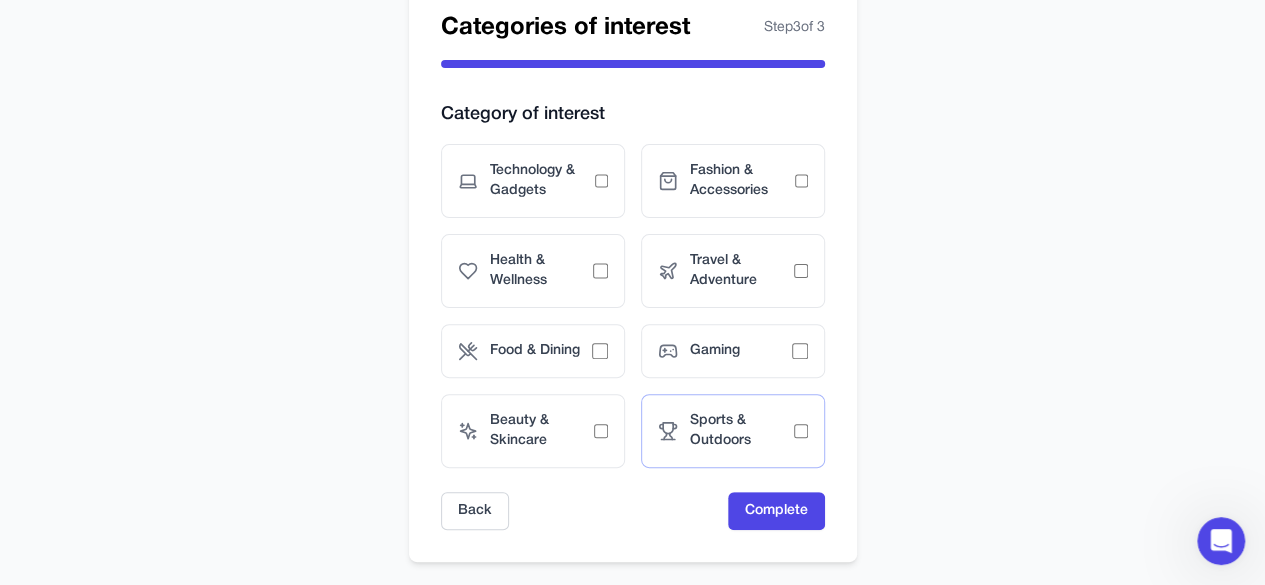 click on "Sports & Outdoors" at bounding box center (742, 431) 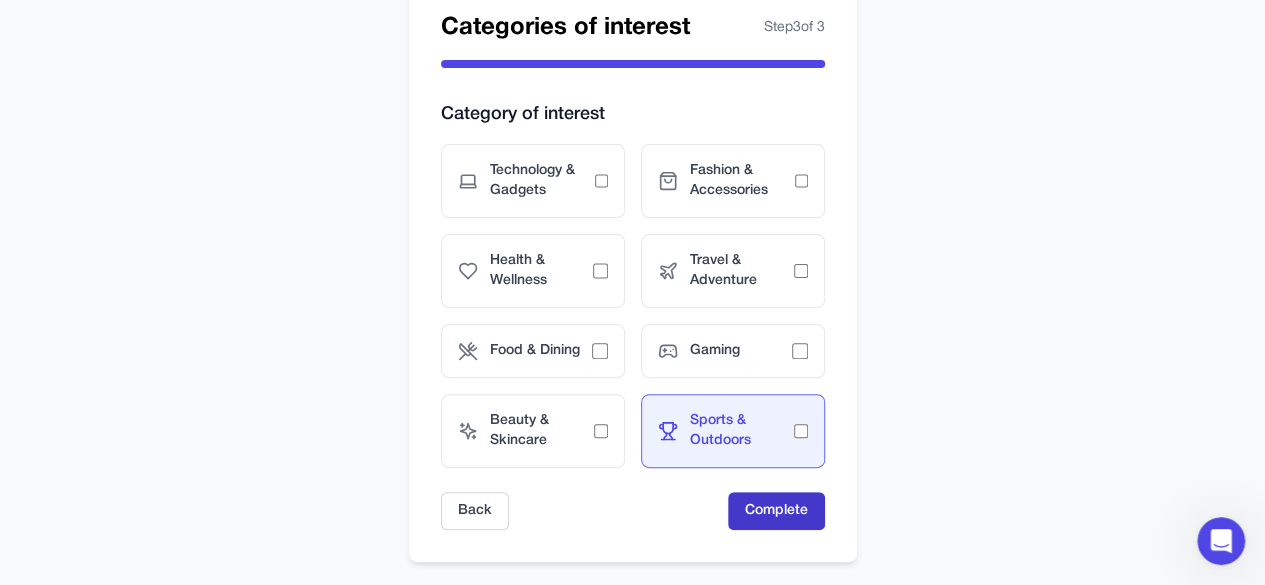 click on "Complete" at bounding box center [776, 511] 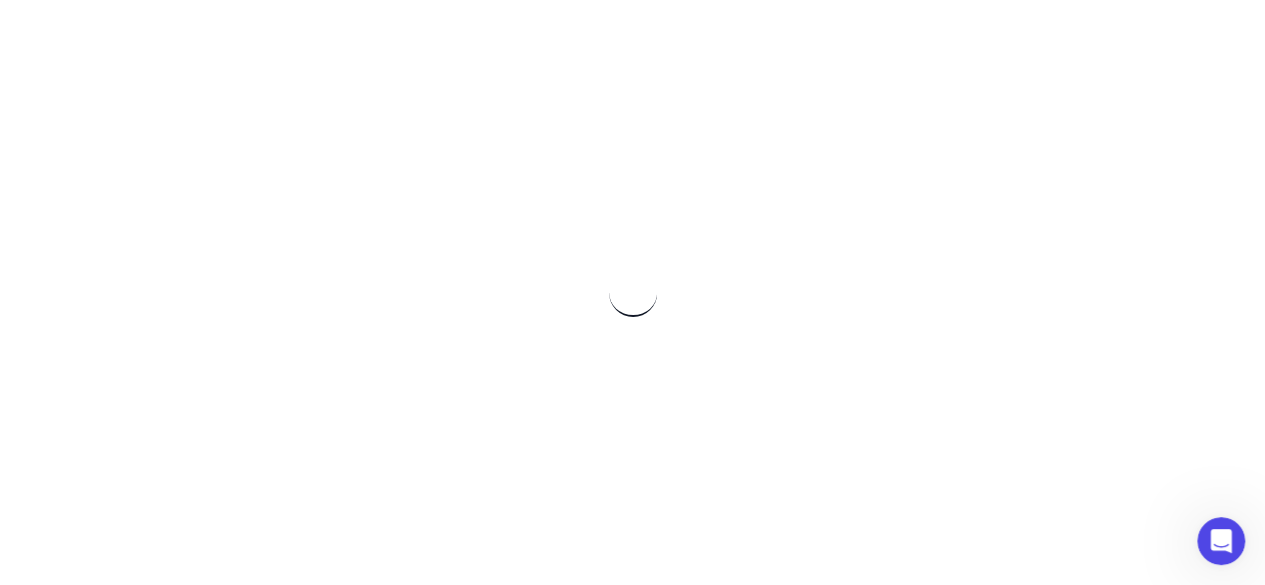 scroll, scrollTop: 0, scrollLeft: 0, axis: both 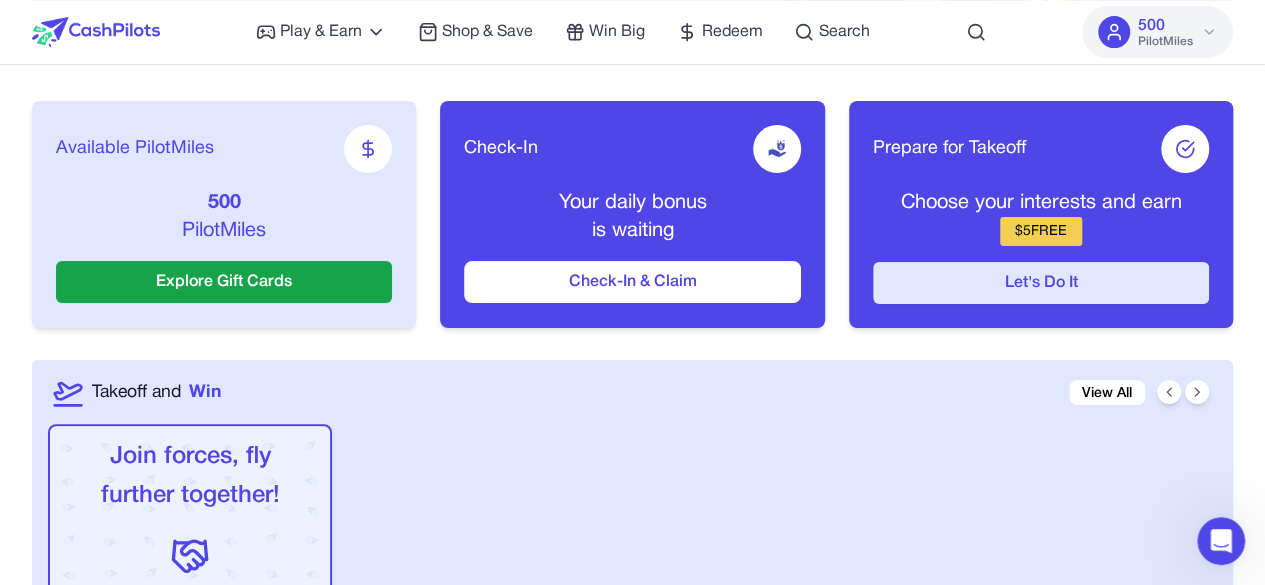 click on "Let's Do It" at bounding box center (1041, 283) 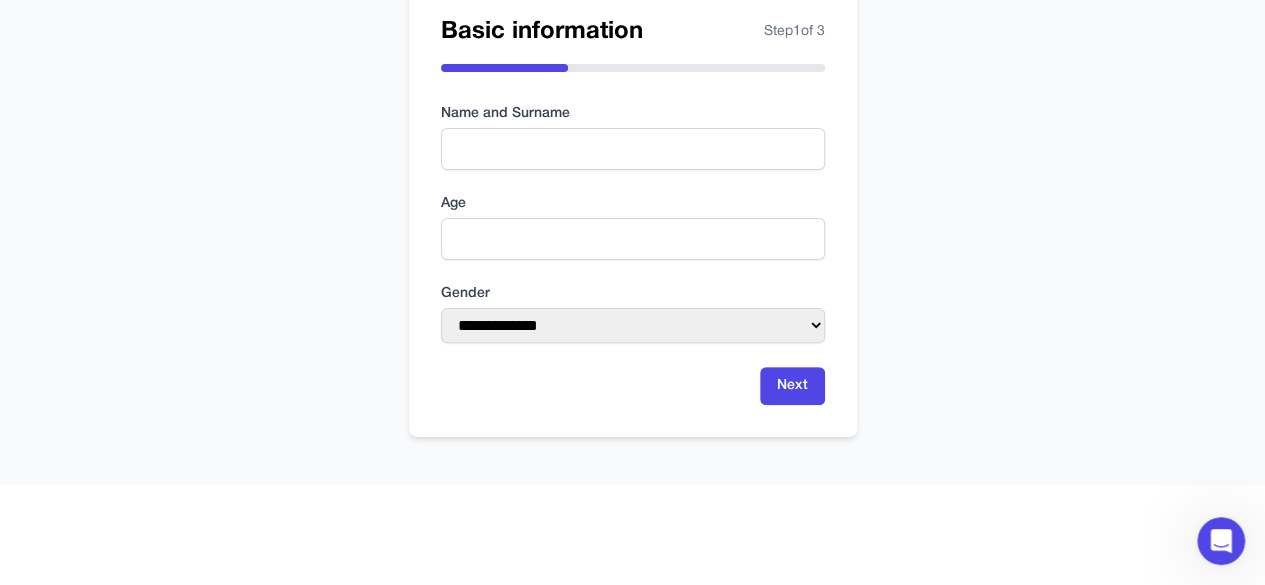 scroll, scrollTop: 0, scrollLeft: 0, axis: both 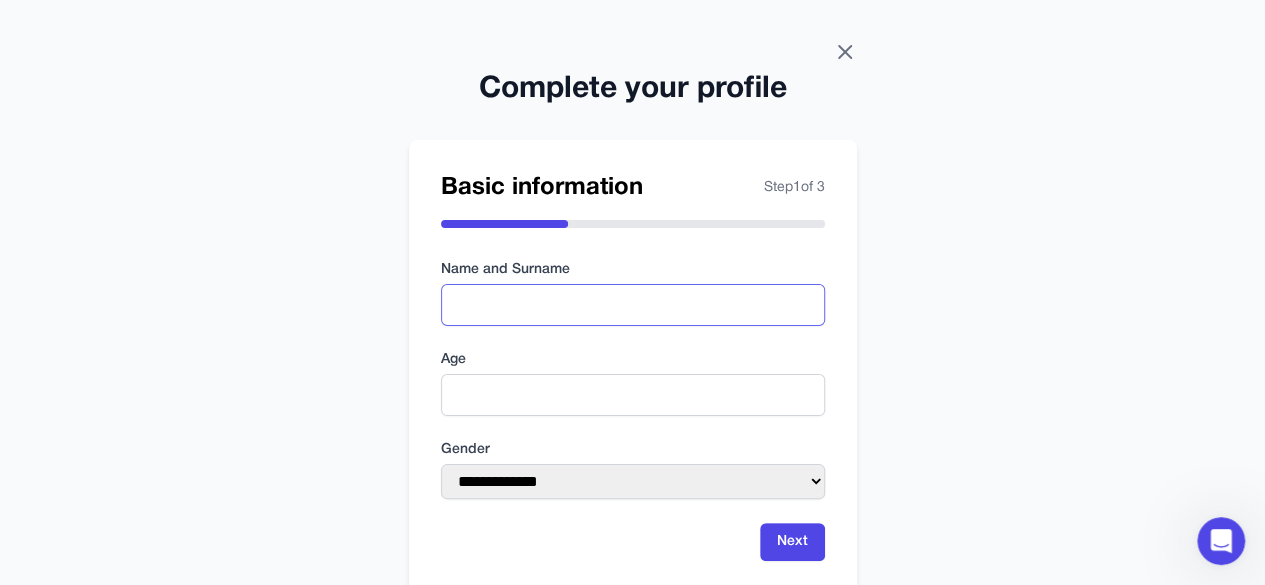drag, startPoint x: 671, startPoint y: 284, endPoint x: 840, endPoint y: 54, distance: 285.41373 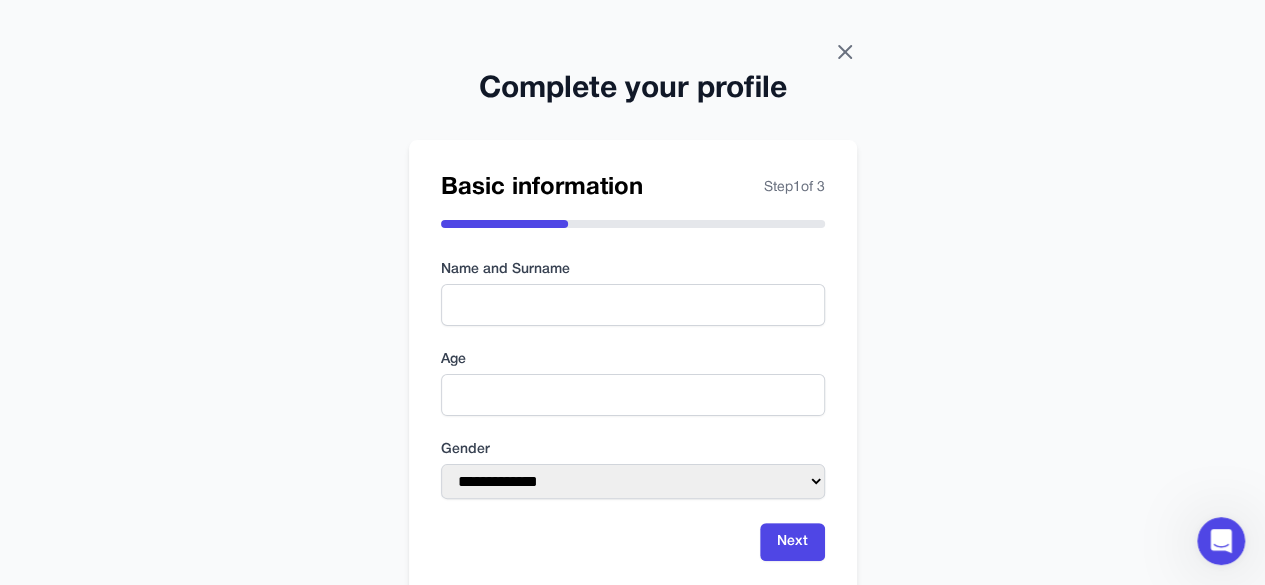 click 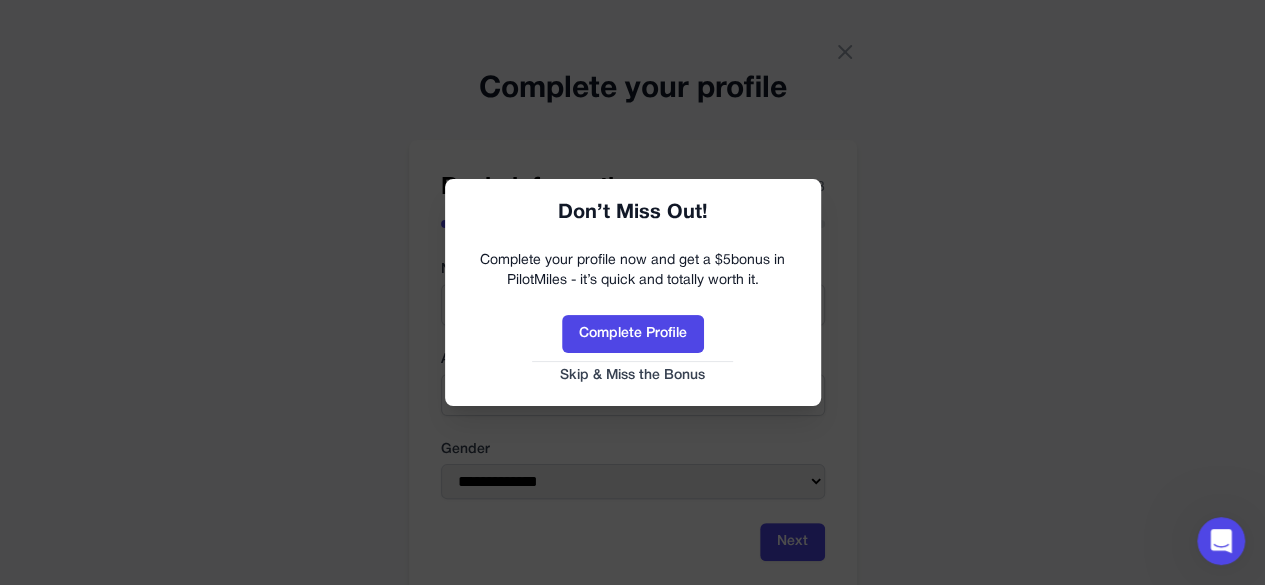 click on "Skip & Miss the Bonus" at bounding box center [633, 376] 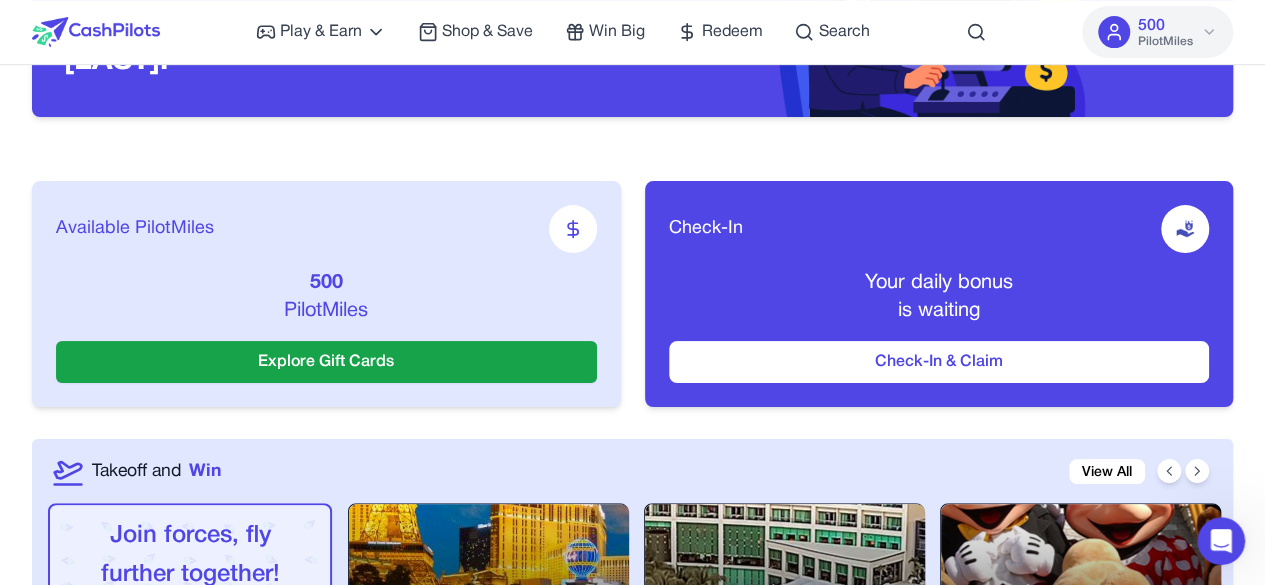 scroll, scrollTop: 240, scrollLeft: 0, axis: vertical 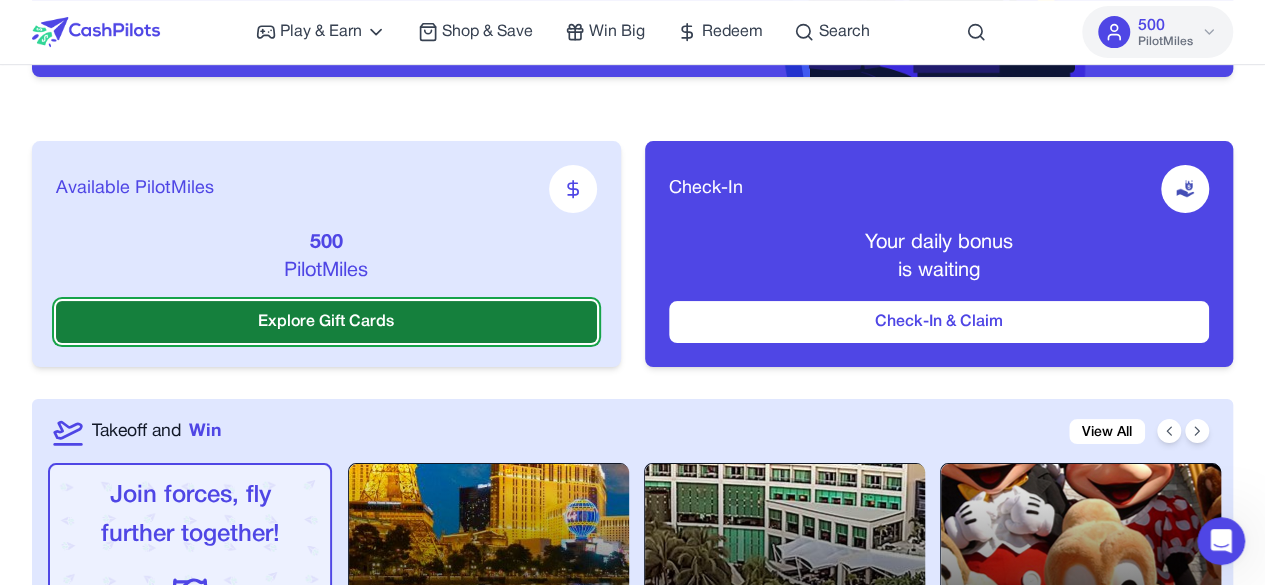 click on "Explore Gift Cards" at bounding box center [326, 322] 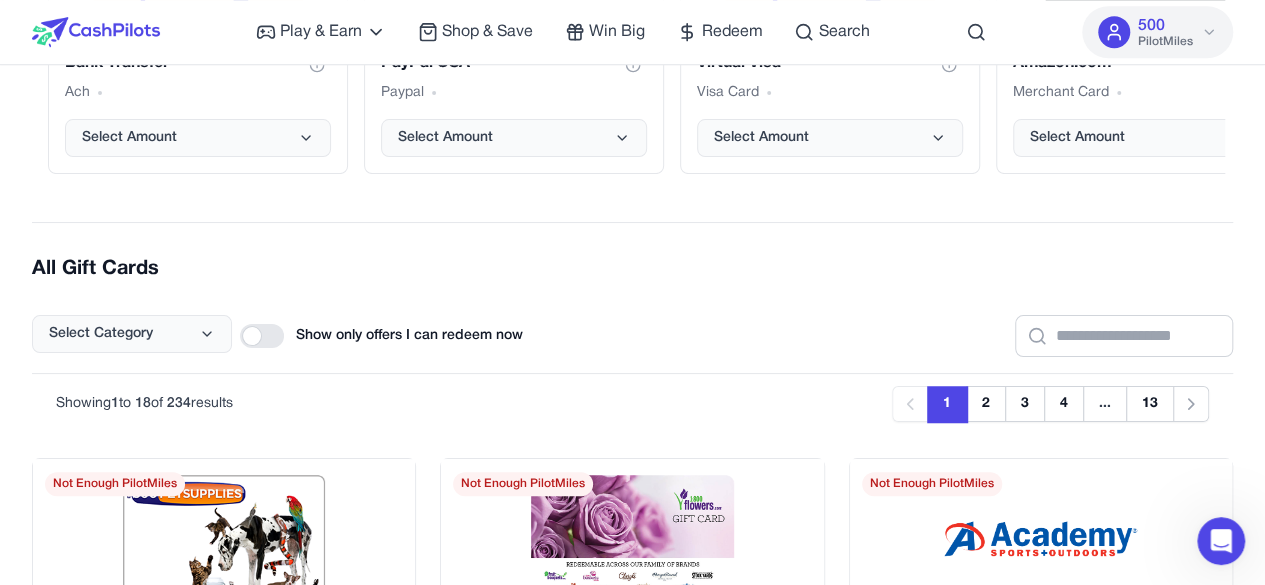 scroll, scrollTop: 840, scrollLeft: 0, axis: vertical 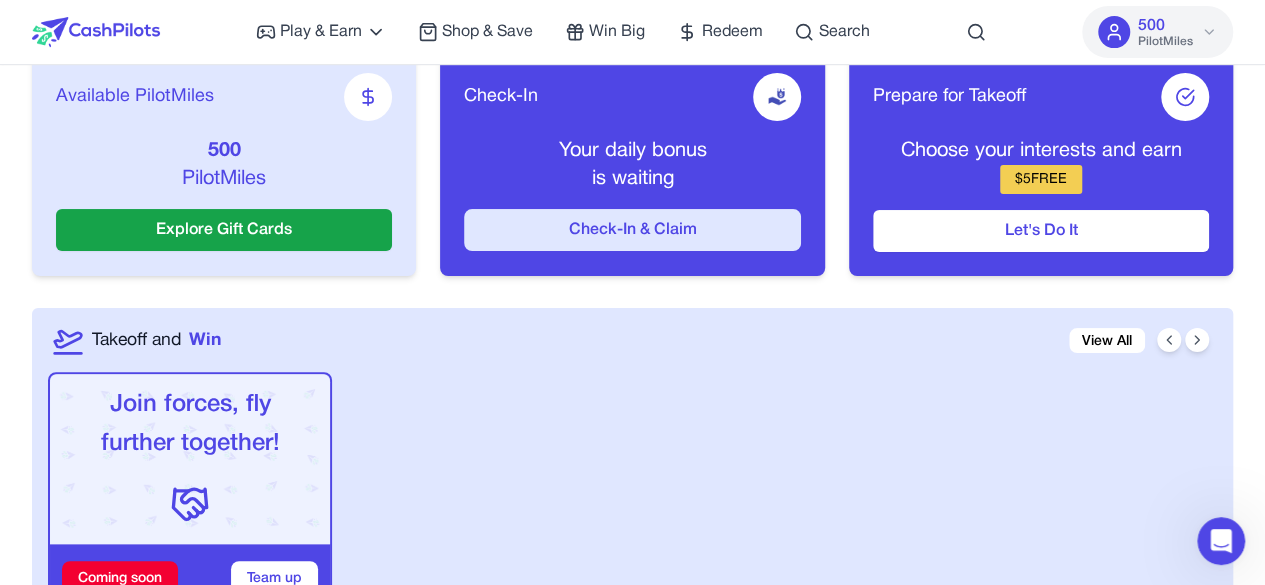 click on "Check-In & Claim" at bounding box center (632, 230) 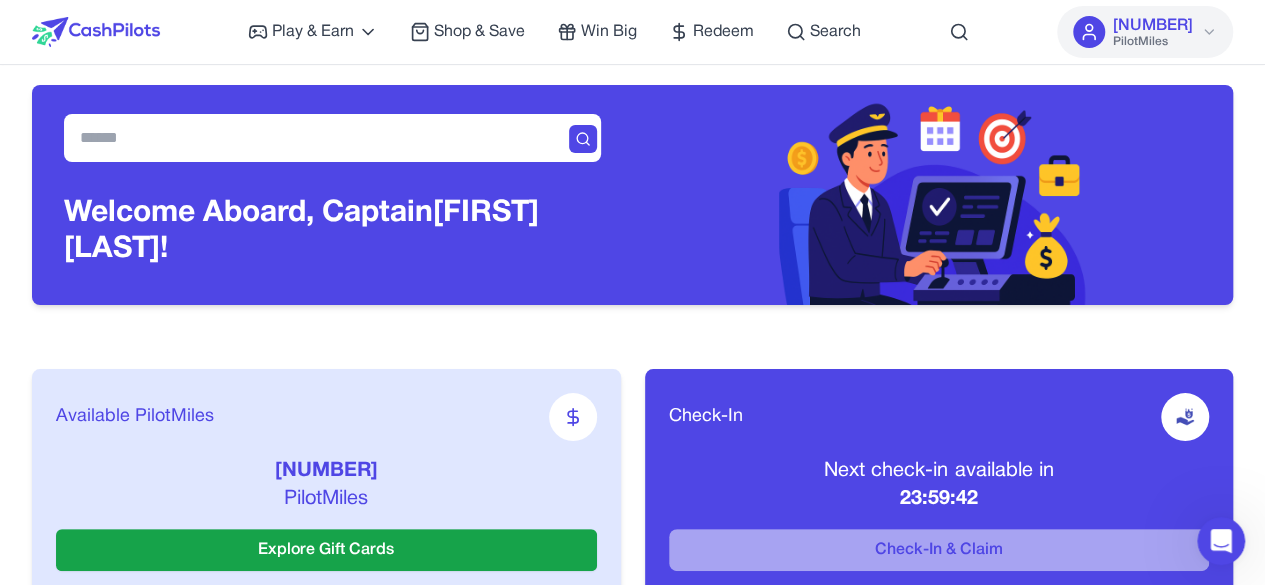 scroll, scrollTop: 0, scrollLeft: 0, axis: both 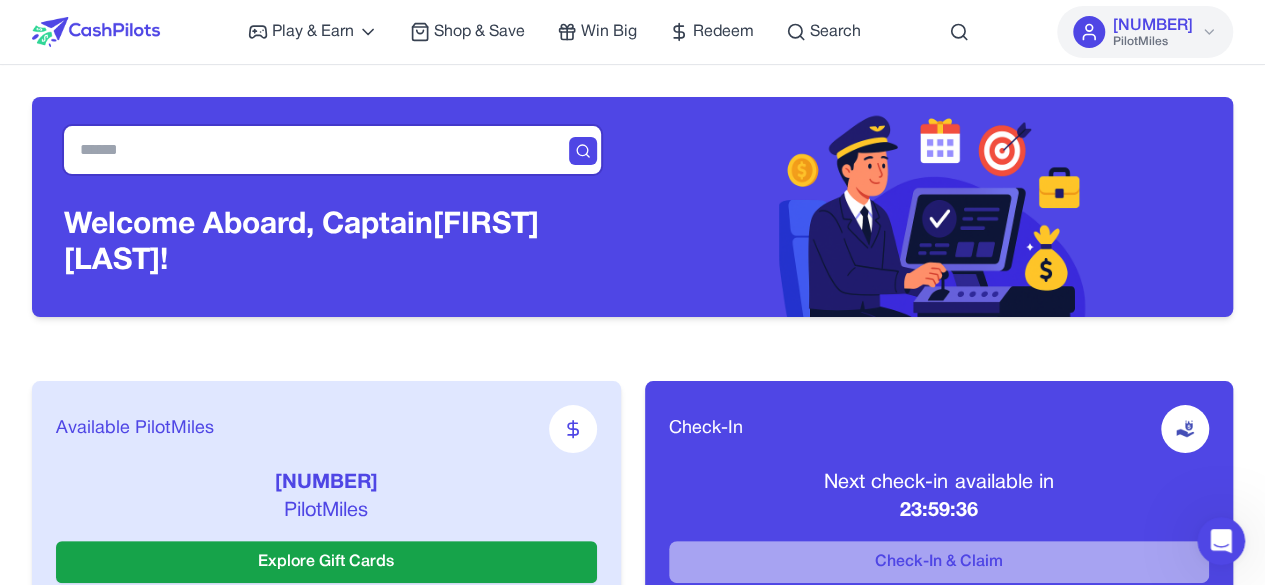 click at bounding box center [332, 150] 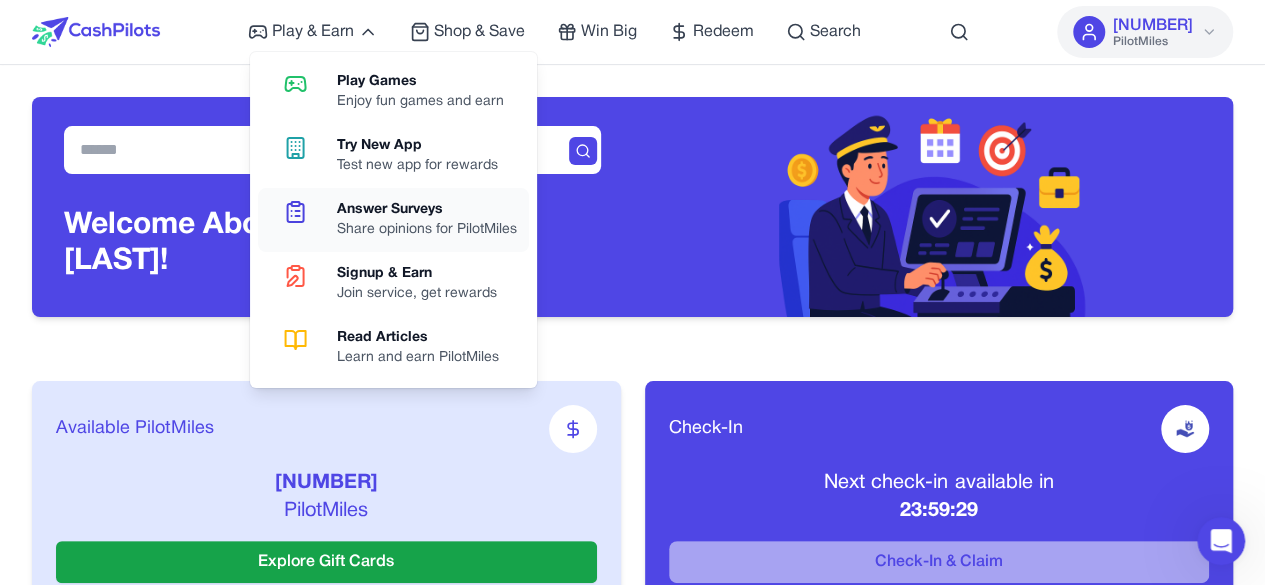 click on "Share opinions for PilotMiles" at bounding box center (427, 230) 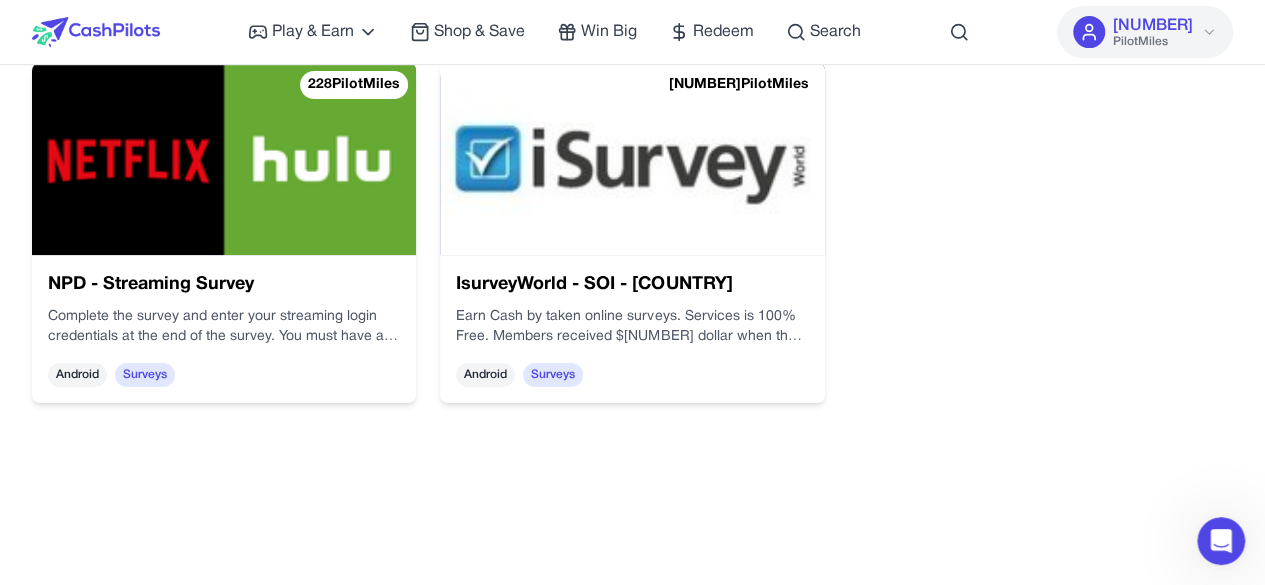 scroll, scrollTop: 400, scrollLeft: 0, axis: vertical 